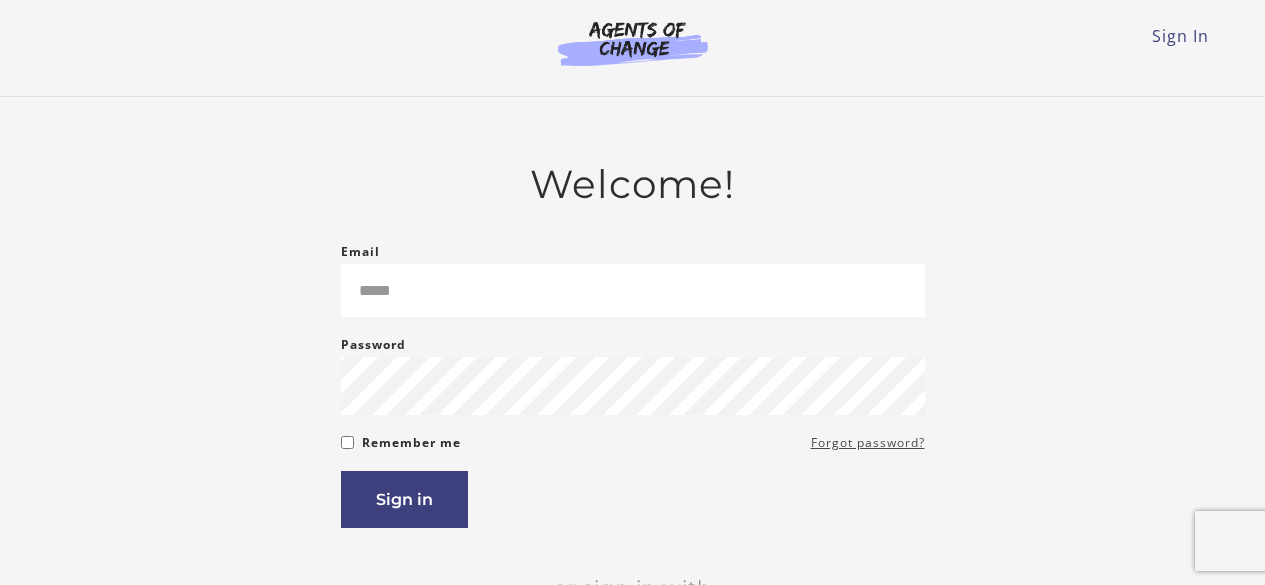 click on "Forgot password?" at bounding box center [868, 443] 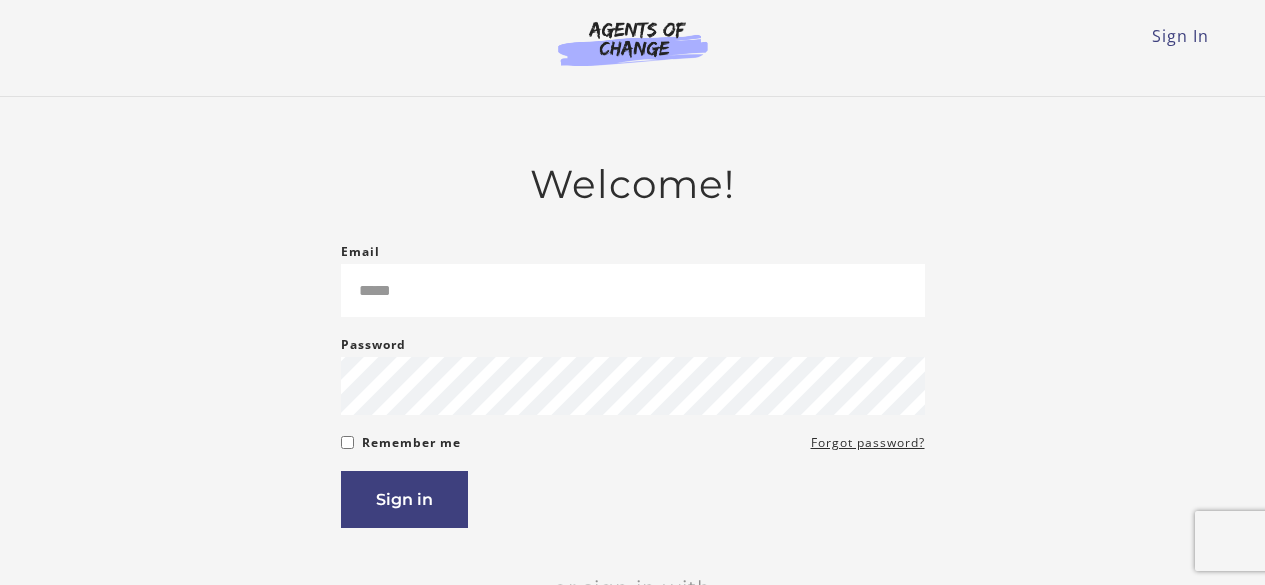 scroll, scrollTop: 0, scrollLeft: 0, axis: both 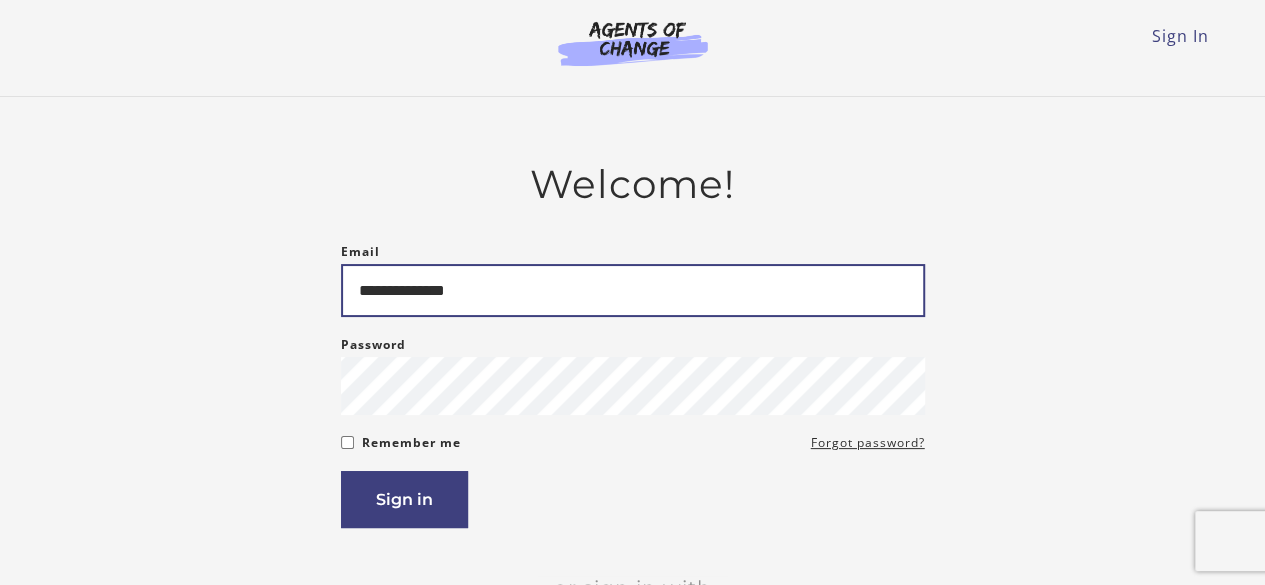 type on "**********" 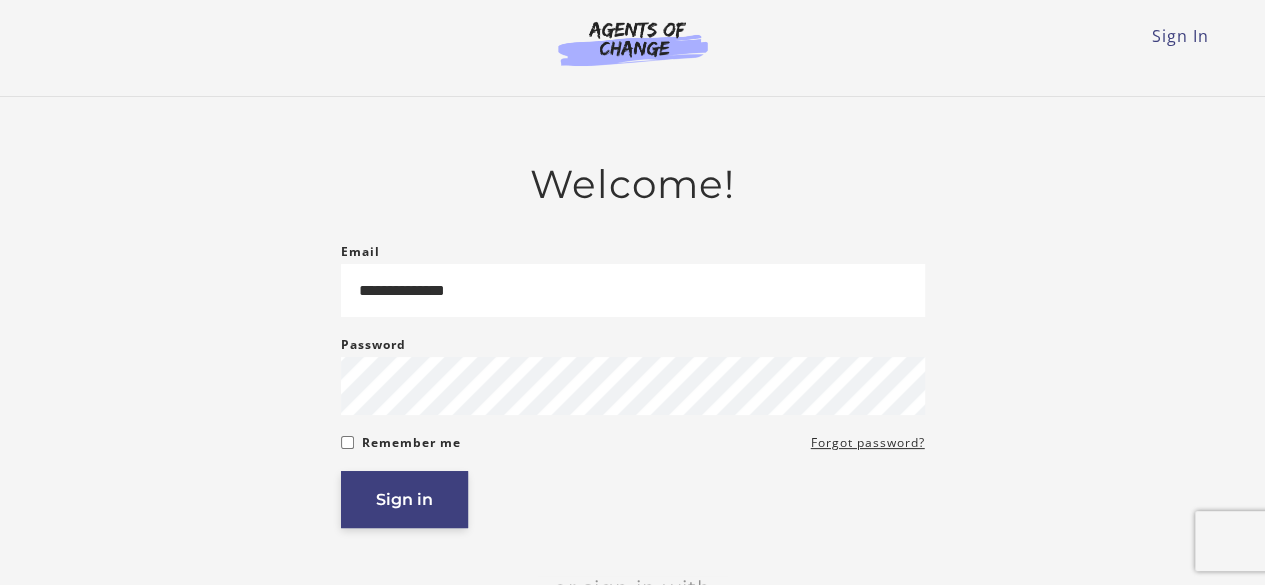 click on "Sign in" at bounding box center (404, 499) 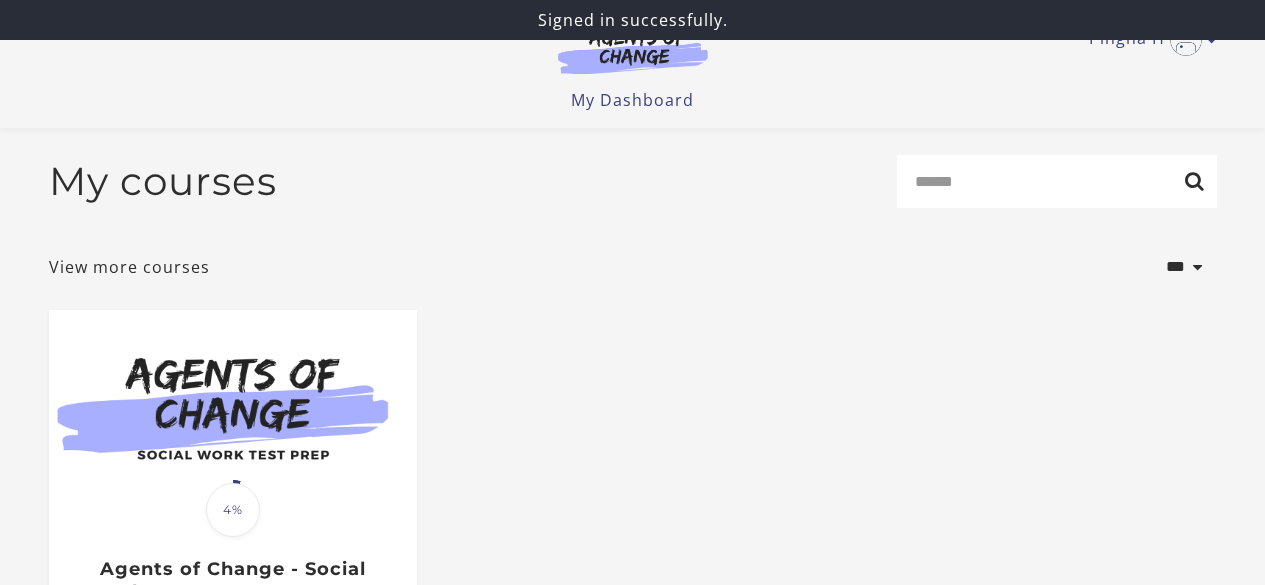 scroll, scrollTop: 297, scrollLeft: 0, axis: vertical 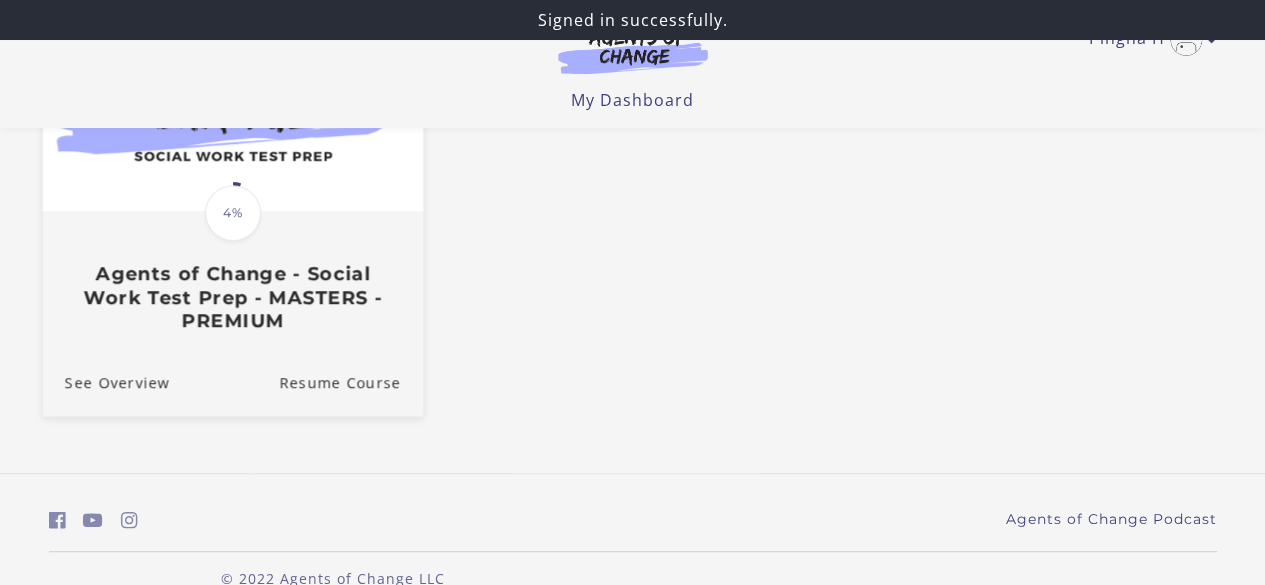 click on "Agents of Change - Social Work Test Prep - MASTERS - PREMIUM" at bounding box center (232, 297) 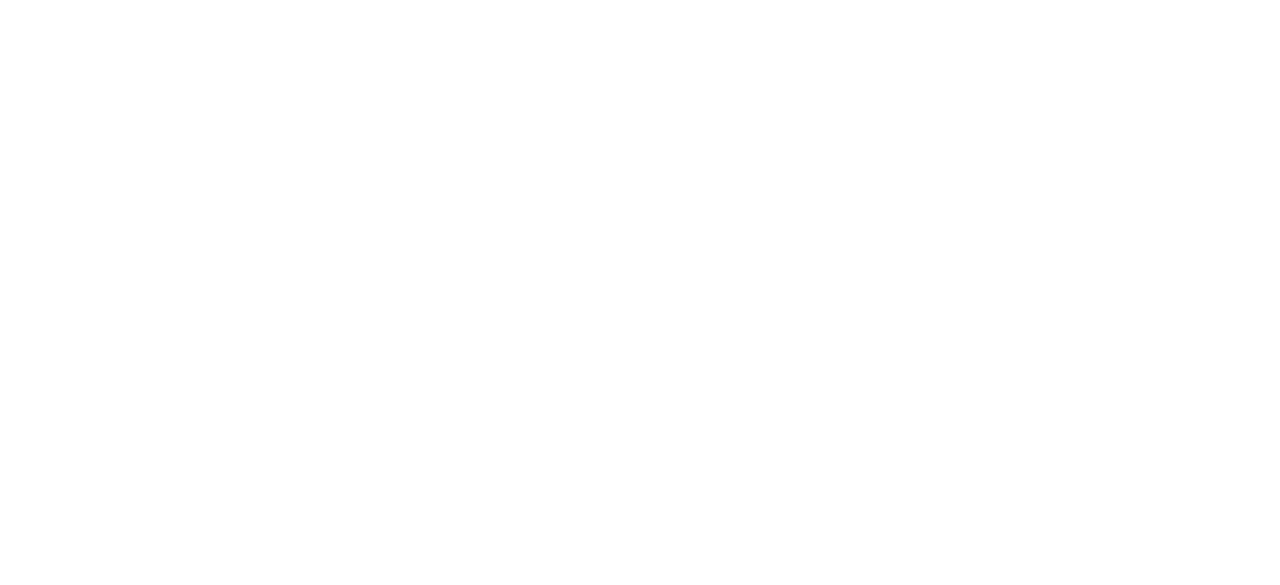 scroll, scrollTop: 0, scrollLeft: 0, axis: both 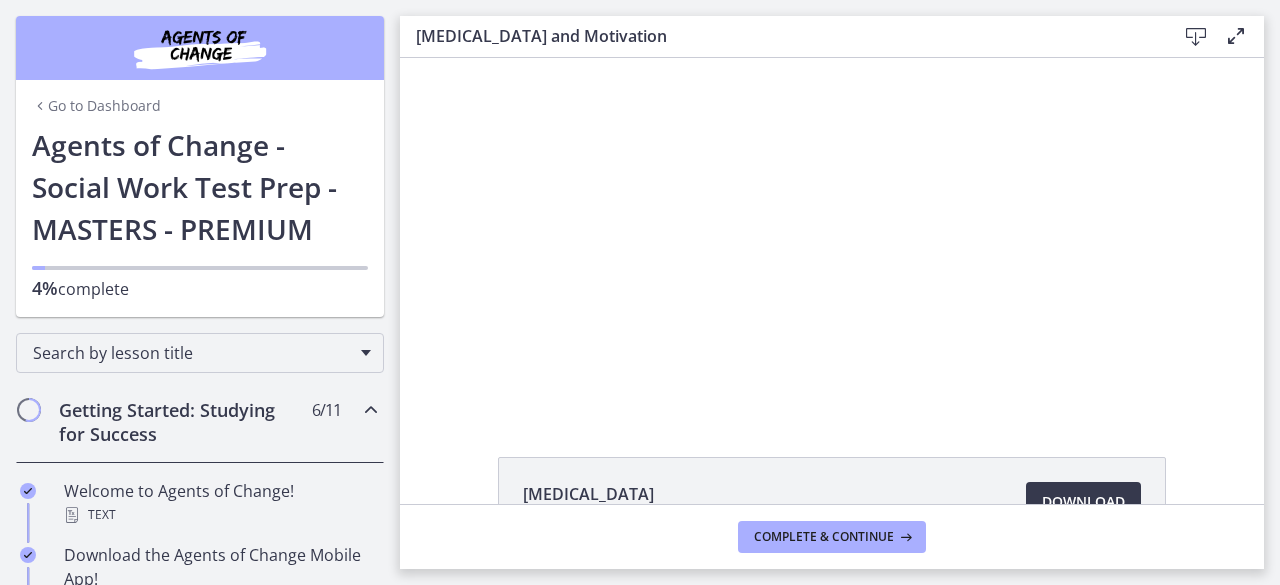 click at bounding box center (832, 234) 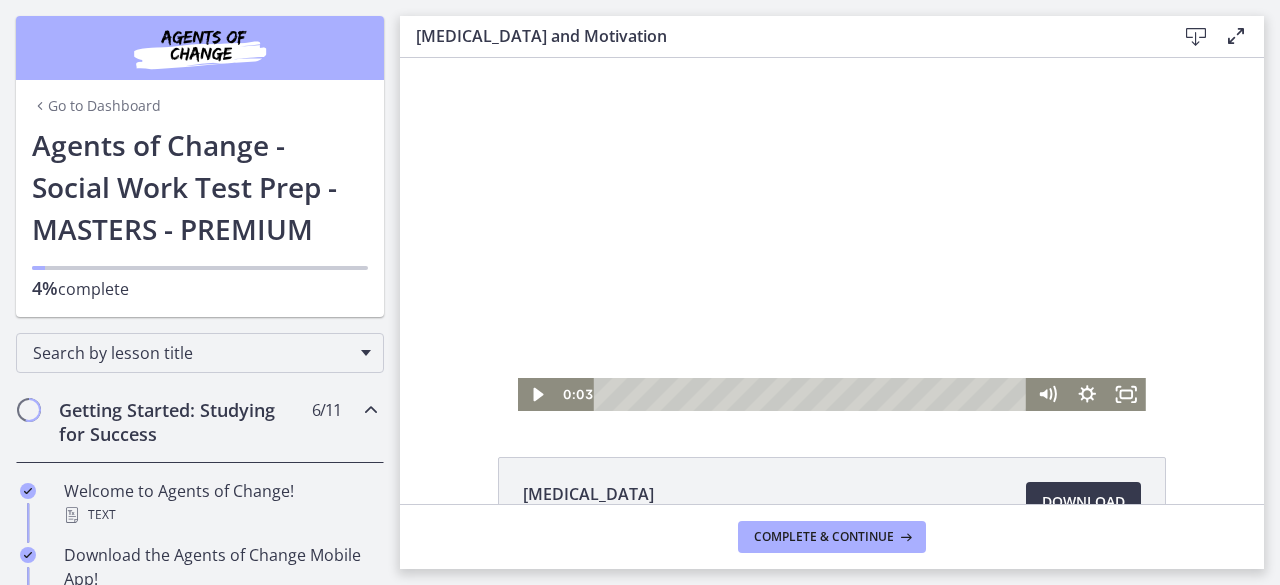 click 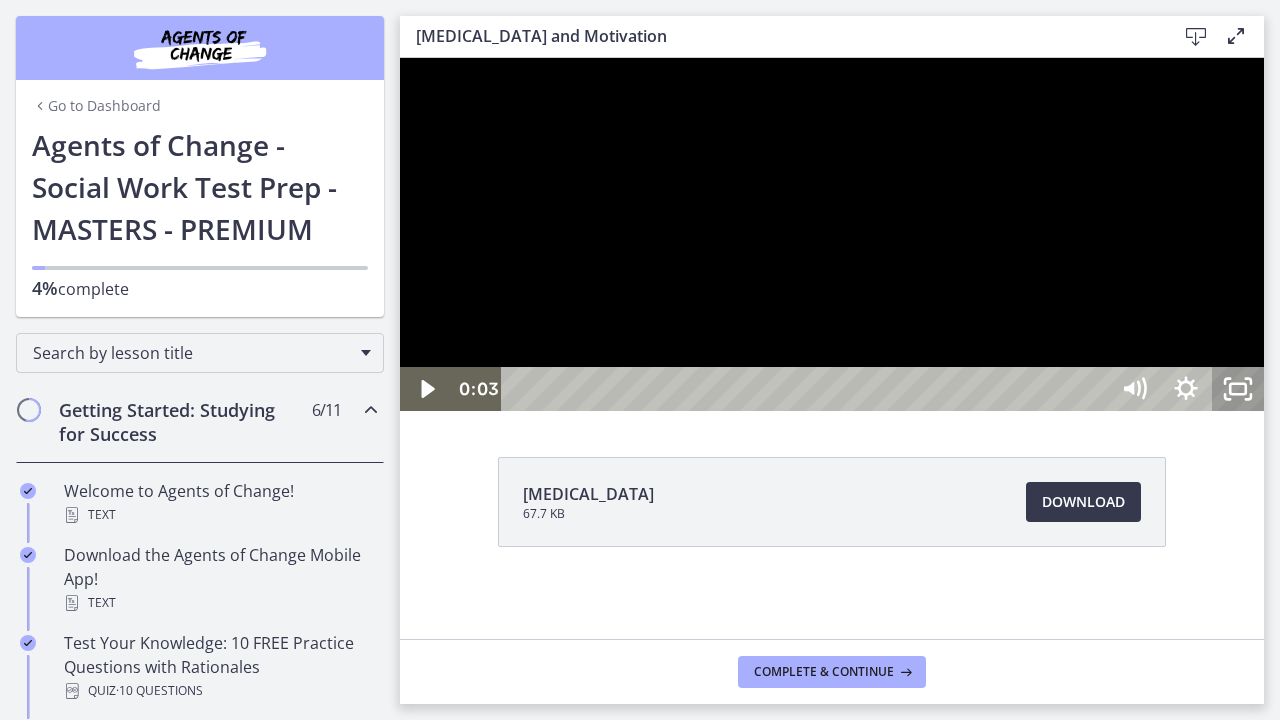 click at bounding box center (832, 234) 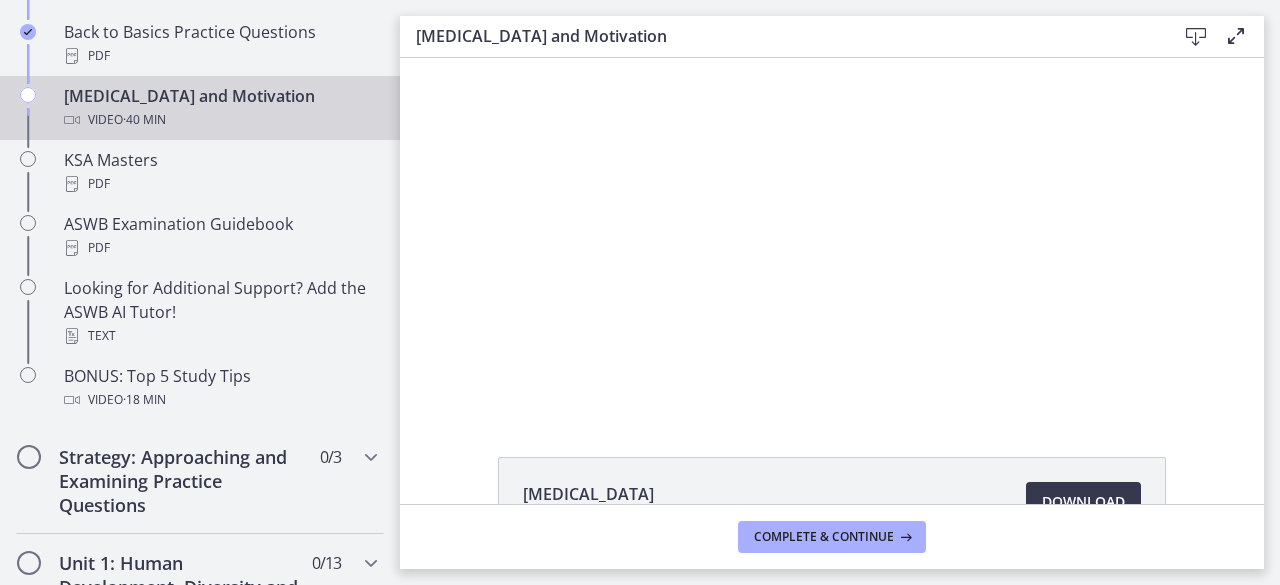 scroll, scrollTop: 27, scrollLeft: 0, axis: vertical 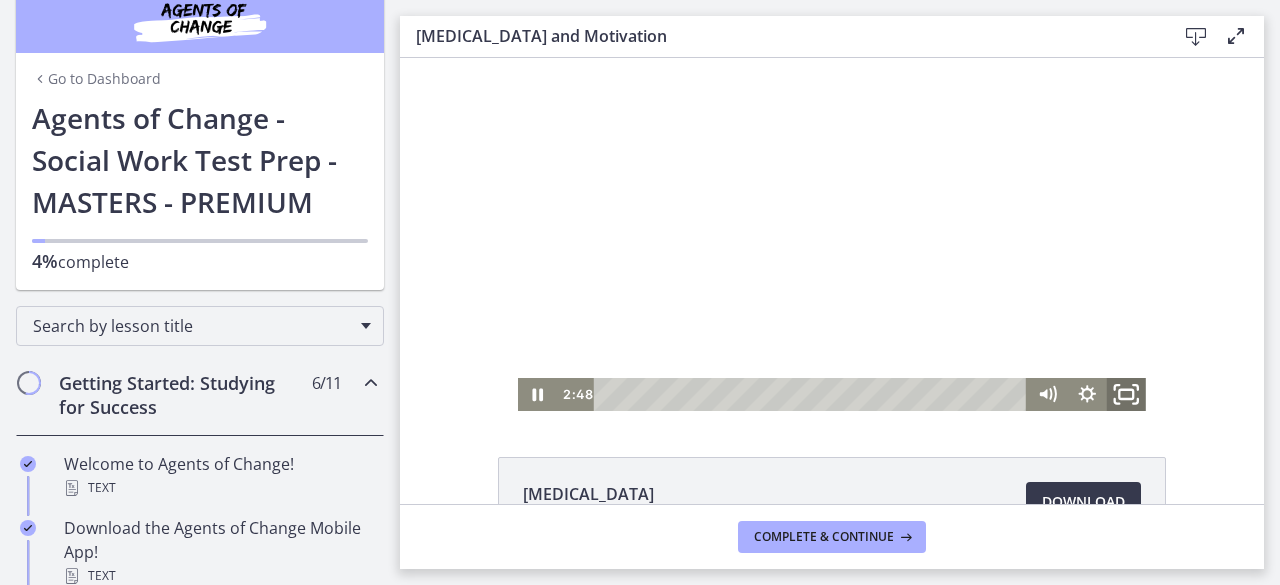 click 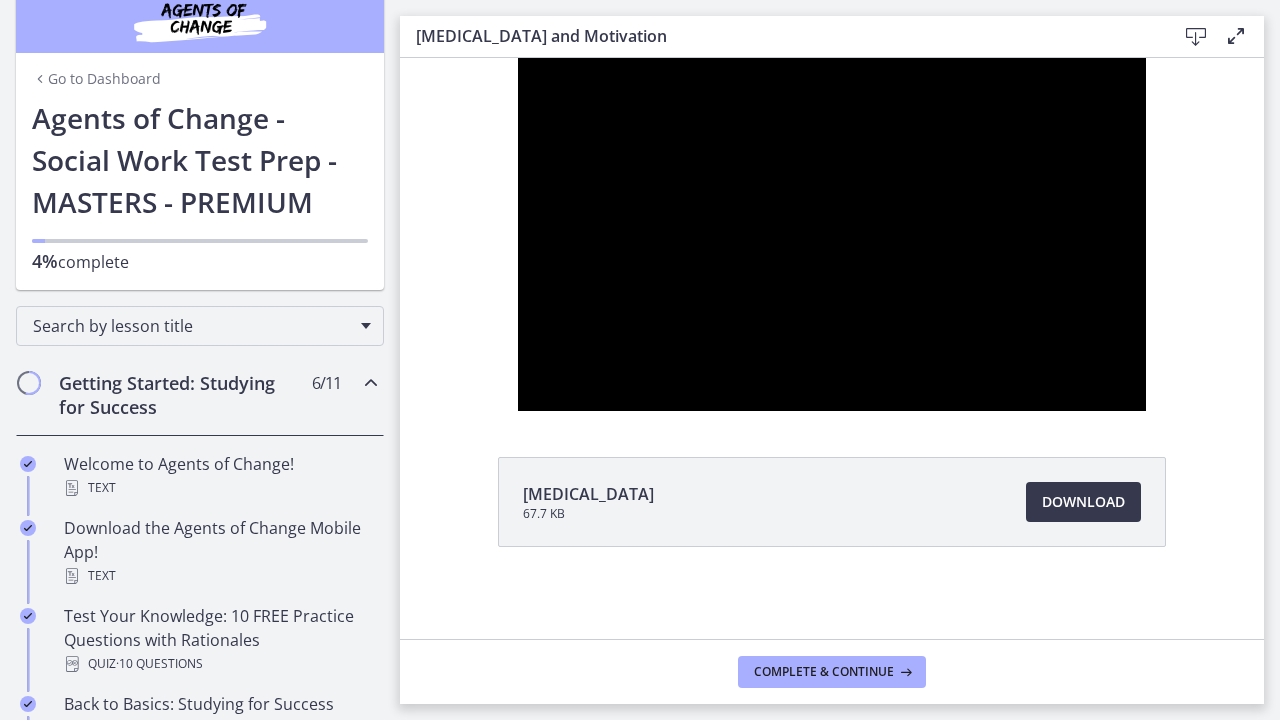 type 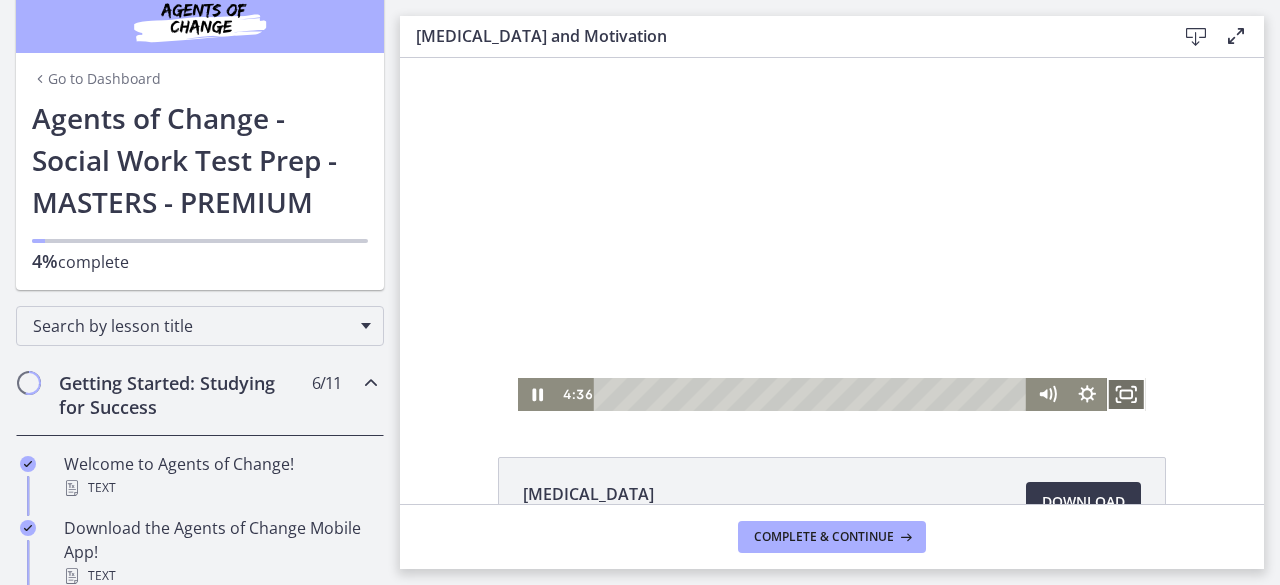 click 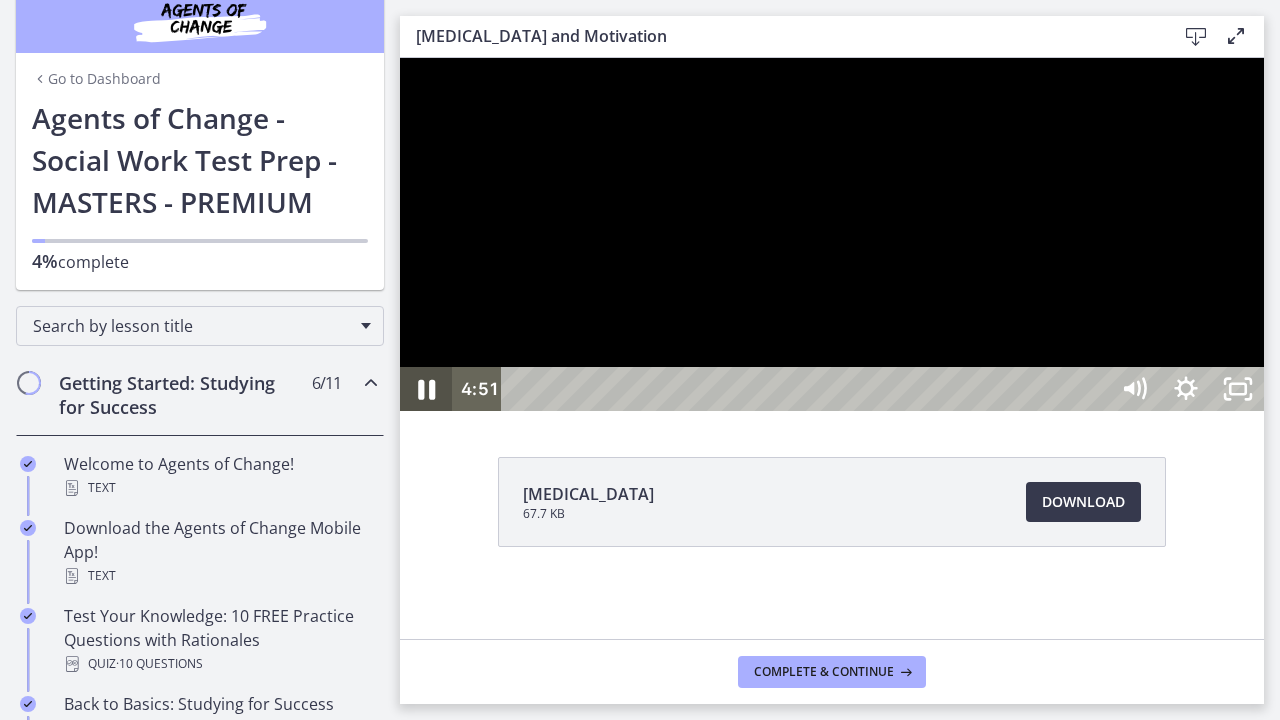 click 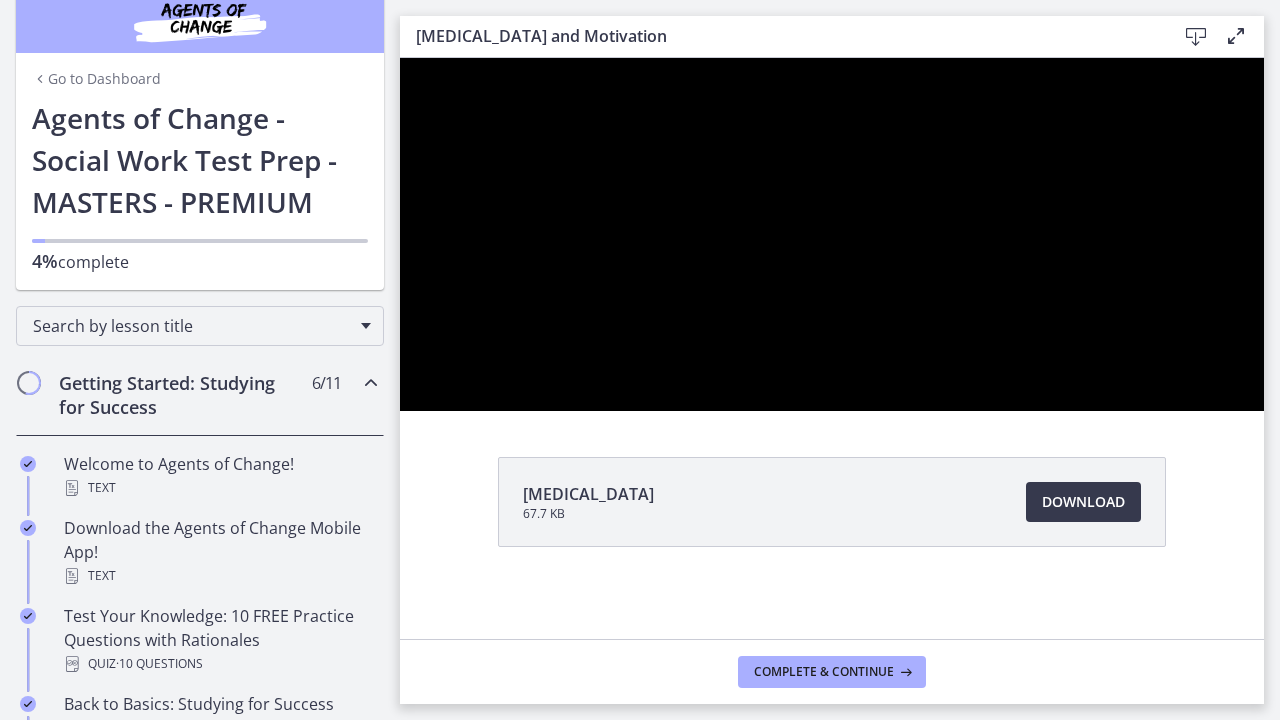 type 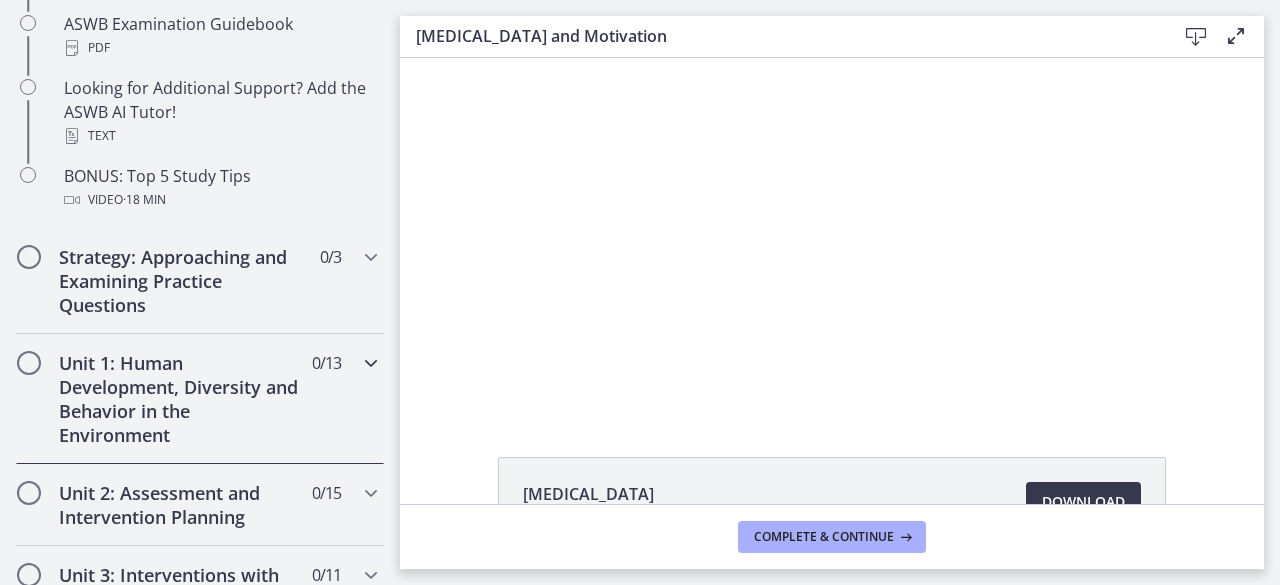 scroll, scrollTop: 827, scrollLeft: 0, axis: vertical 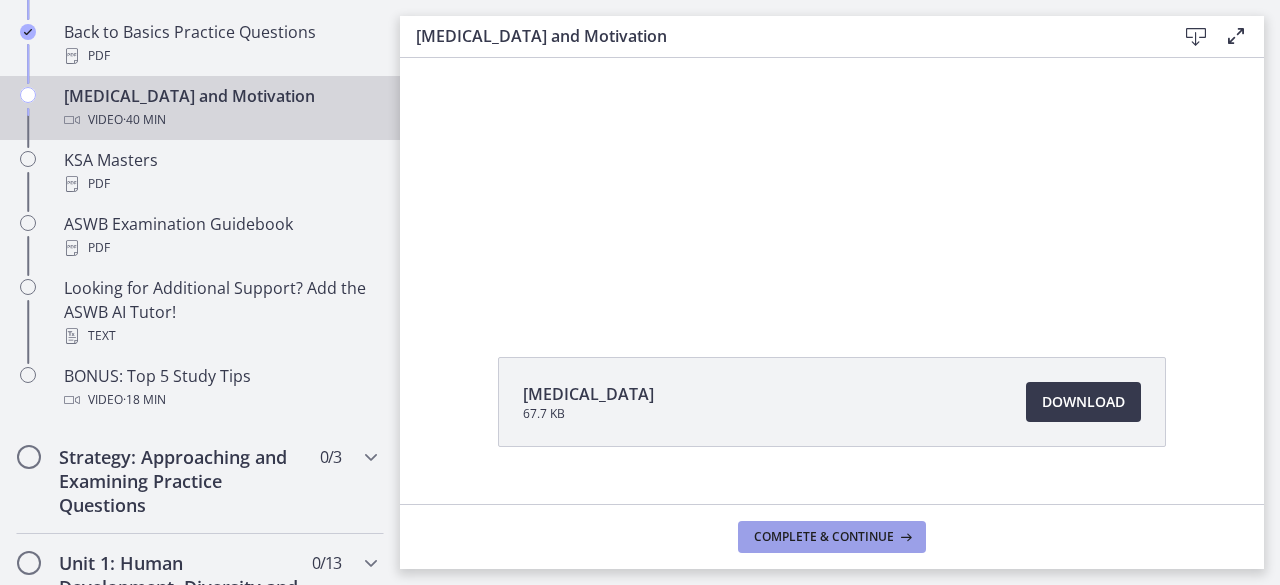 click on "Complete & continue" at bounding box center [824, 537] 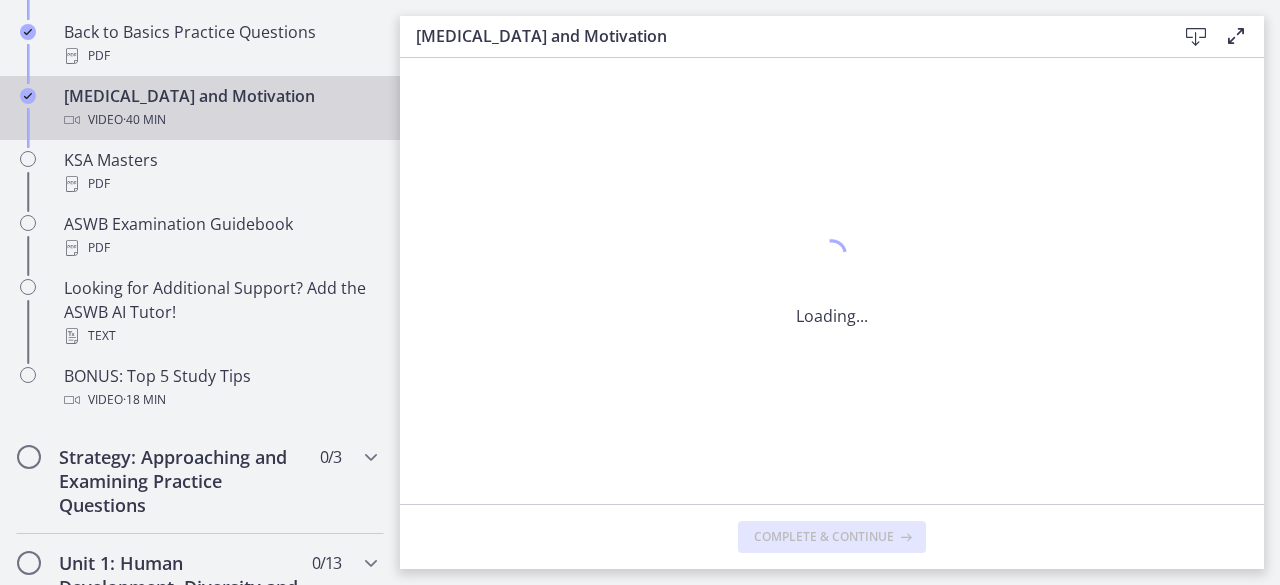 scroll, scrollTop: 0, scrollLeft: 0, axis: both 